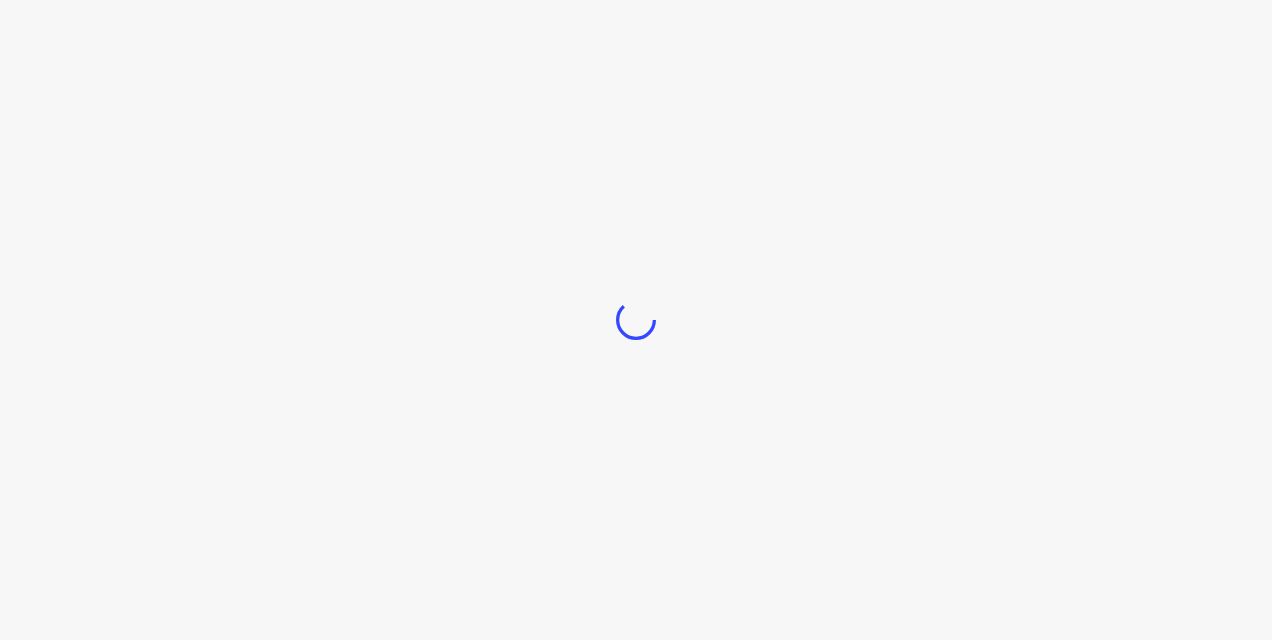 scroll, scrollTop: 0, scrollLeft: 0, axis: both 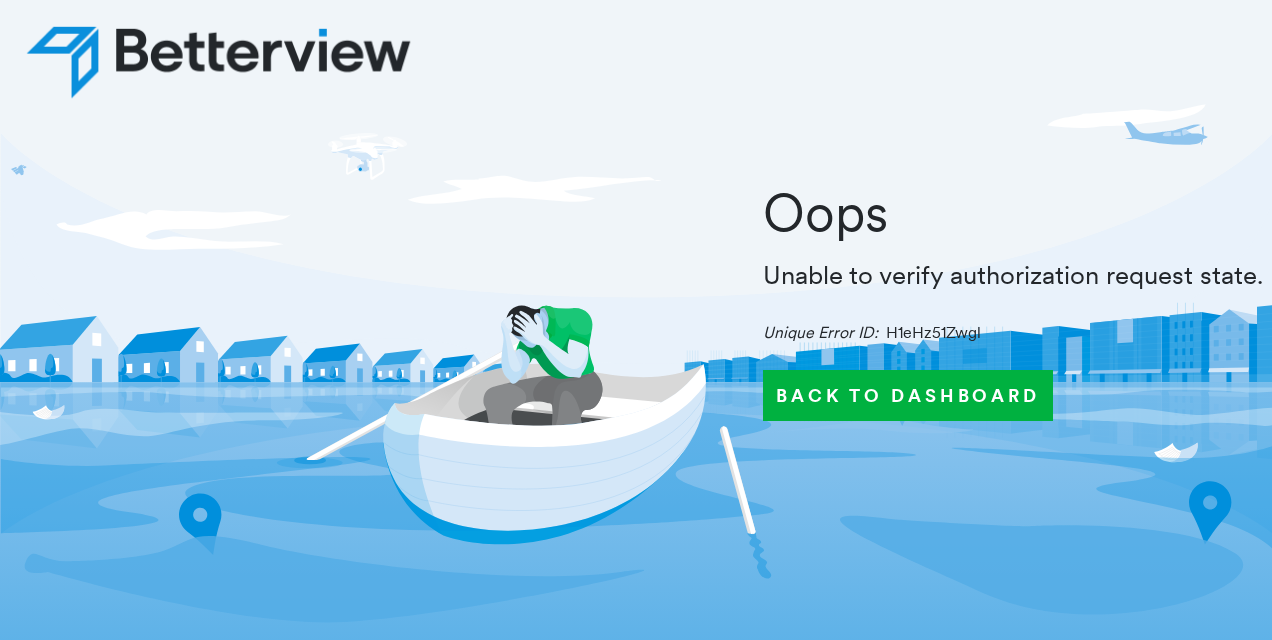 click on "Back to Dashboard" at bounding box center [908, 395] 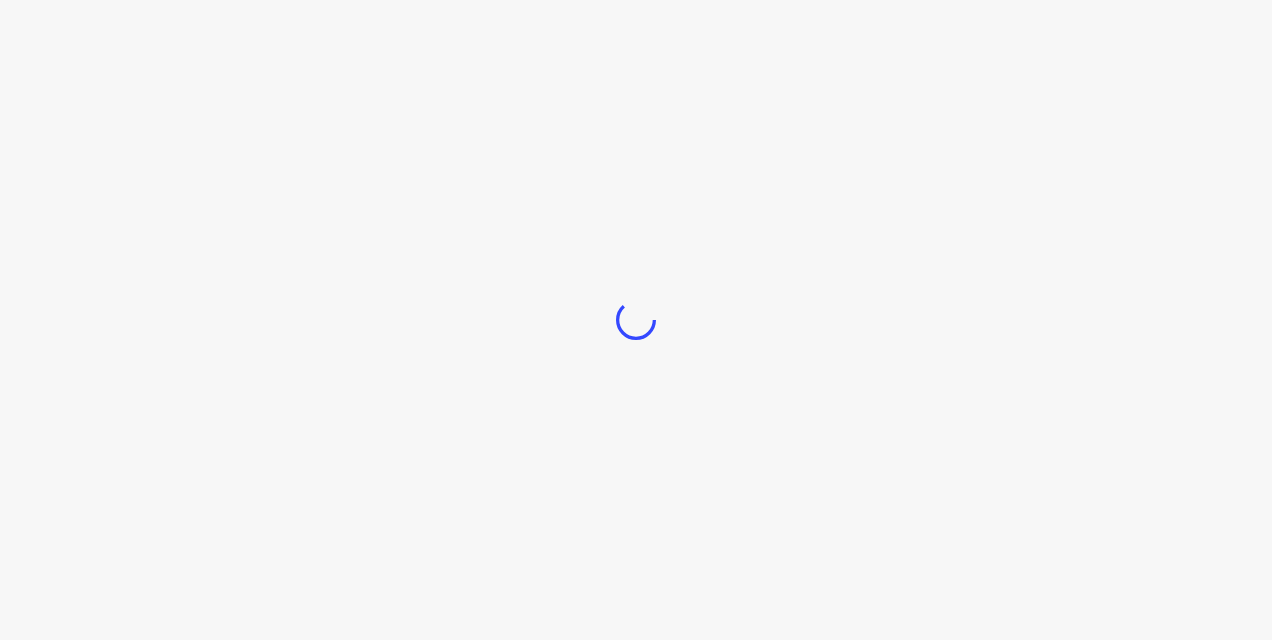 scroll, scrollTop: 0, scrollLeft: 0, axis: both 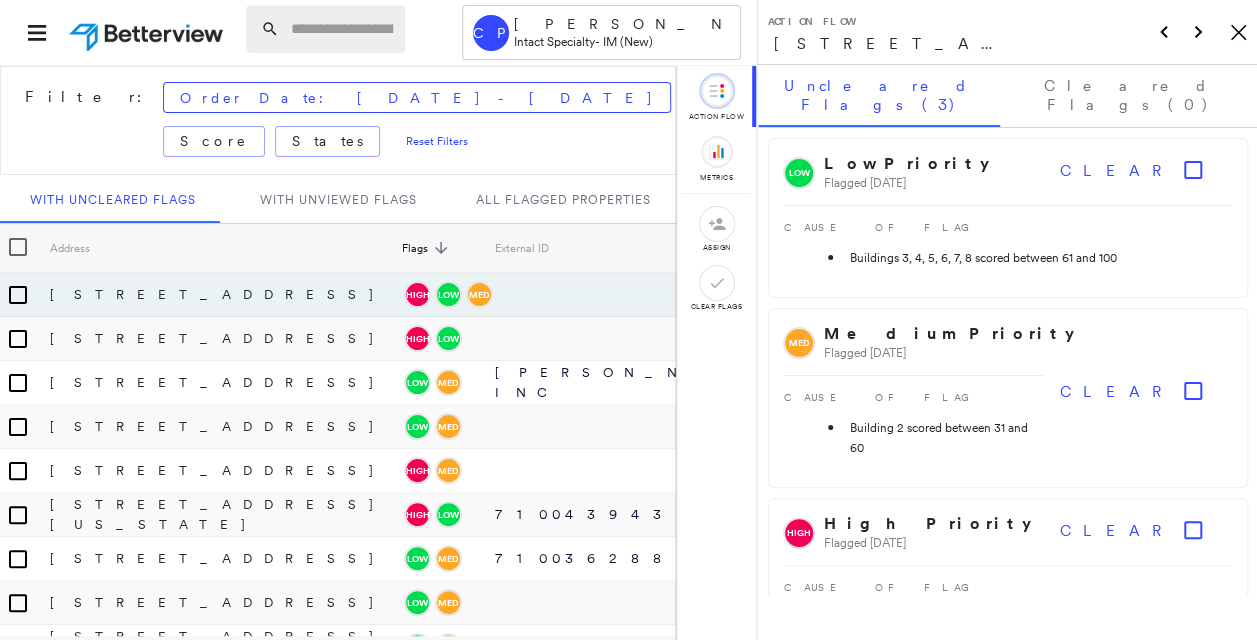 click at bounding box center [342, 29] 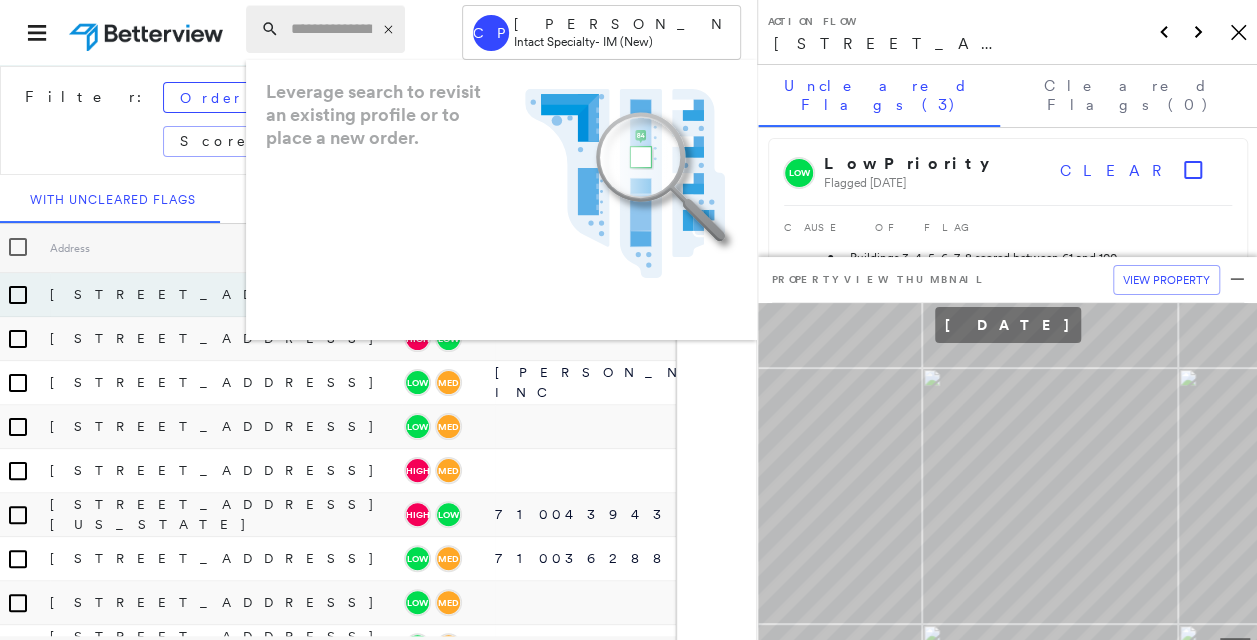 paste on "**********" 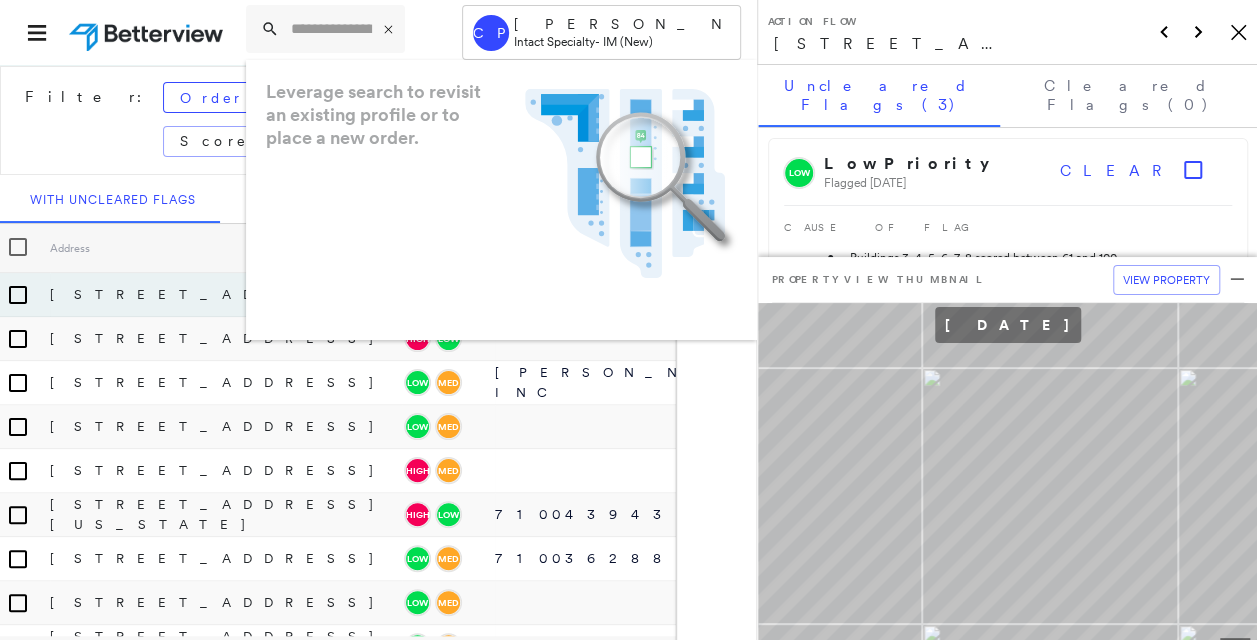 type on "**********" 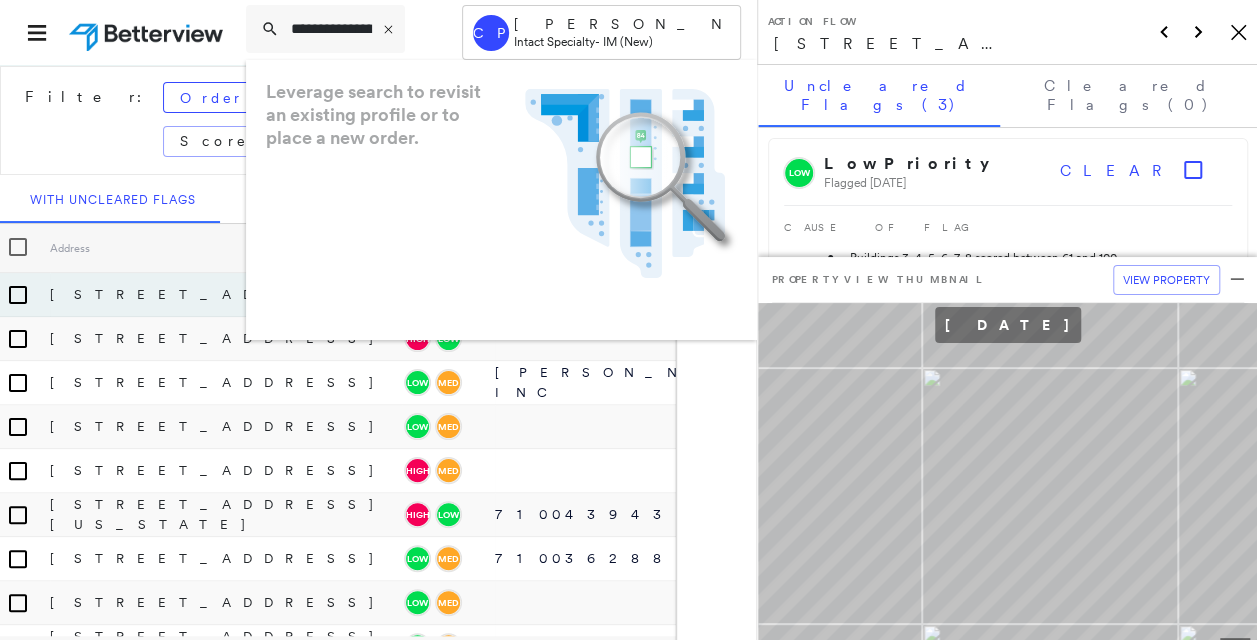 scroll, scrollTop: 0, scrollLeft: 473, axis: horizontal 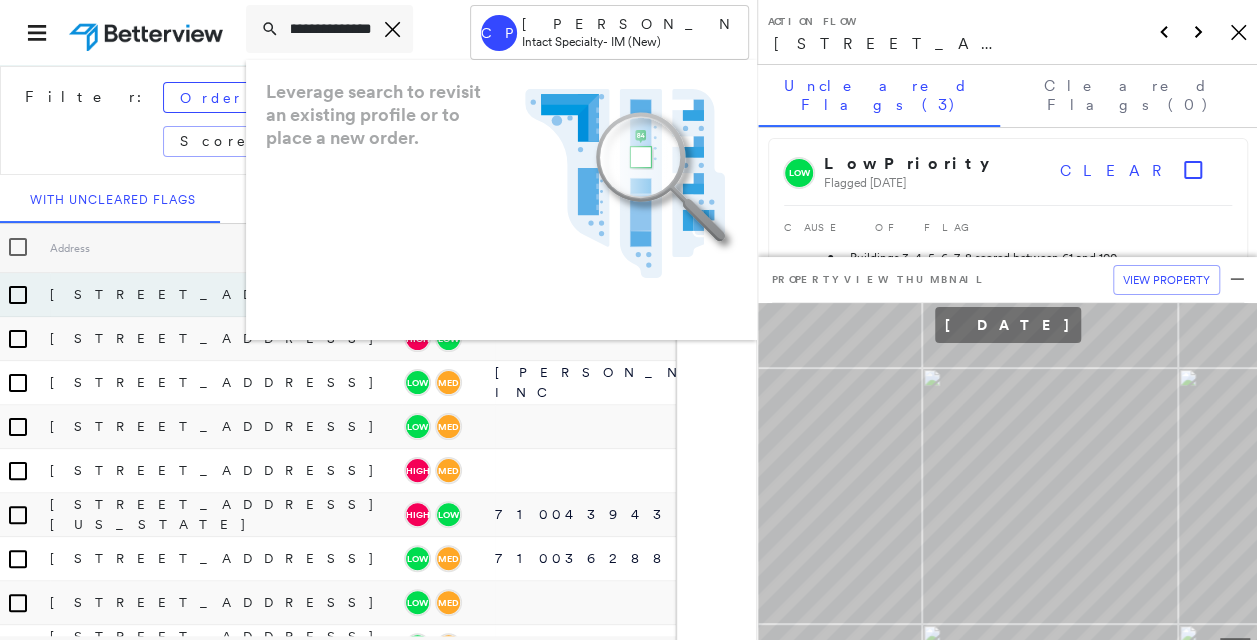 drag, startPoint x: 371, startPoint y: 31, endPoint x: -4, endPoint y: 22, distance: 375.10797 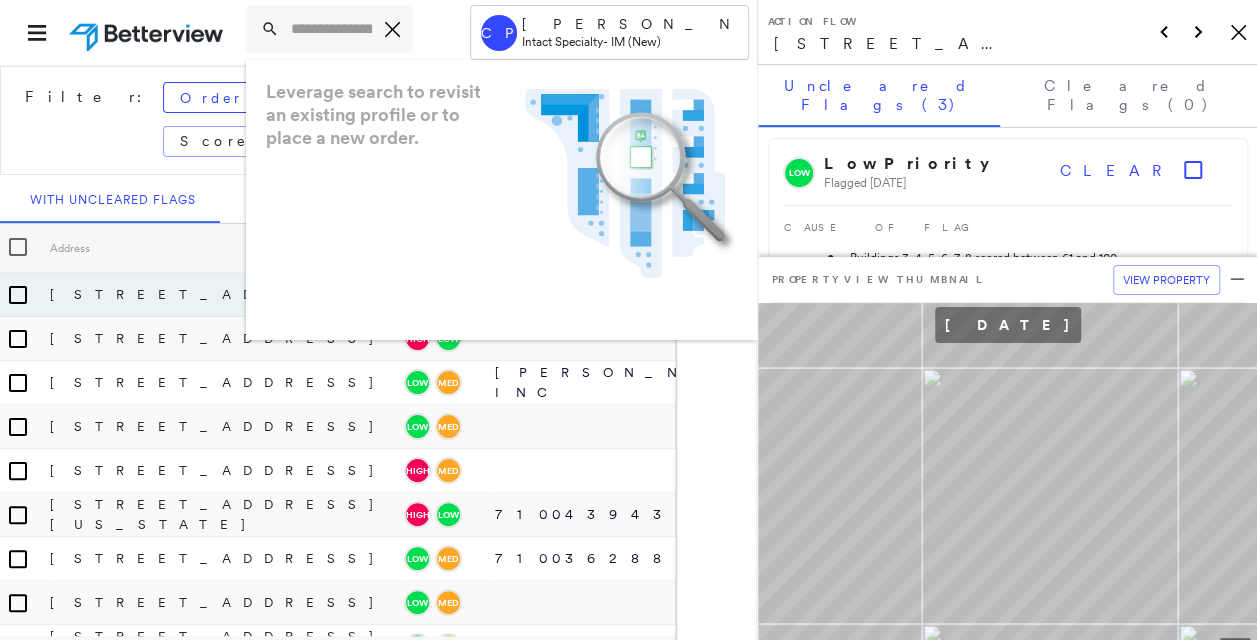 scroll, scrollTop: 0, scrollLeft: 0, axis: both 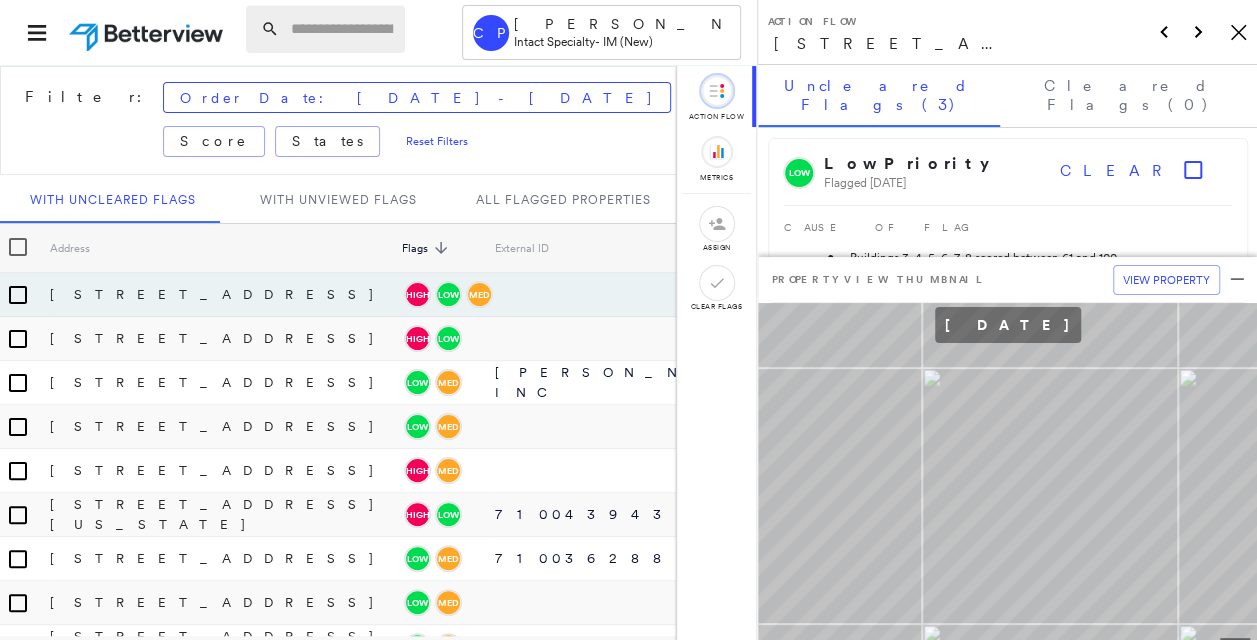 click at bounding box center [342, 29] 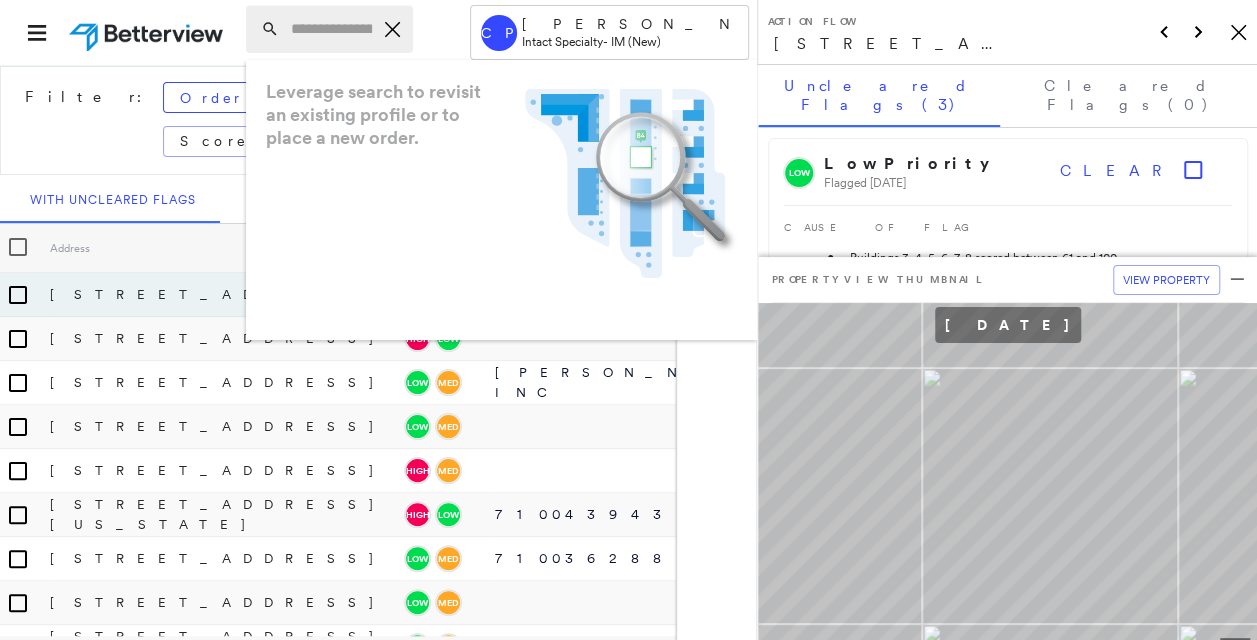 paste on "**********" 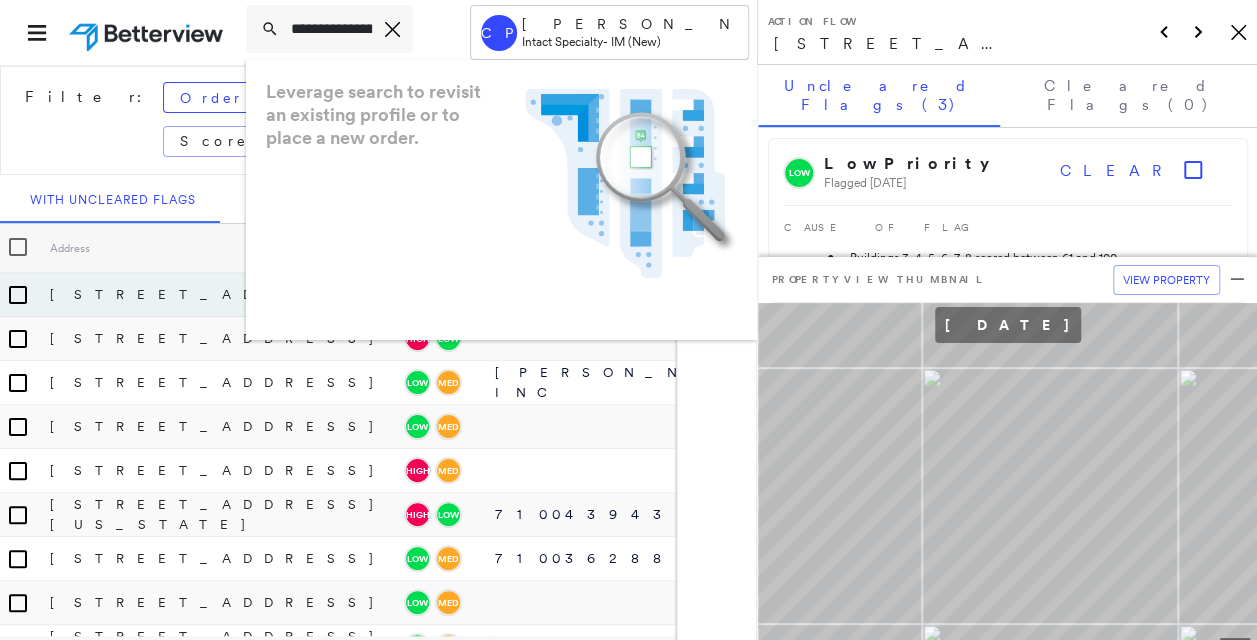 scroll, scrollTop: 0, scrollLeft: 169, axis: horizontal 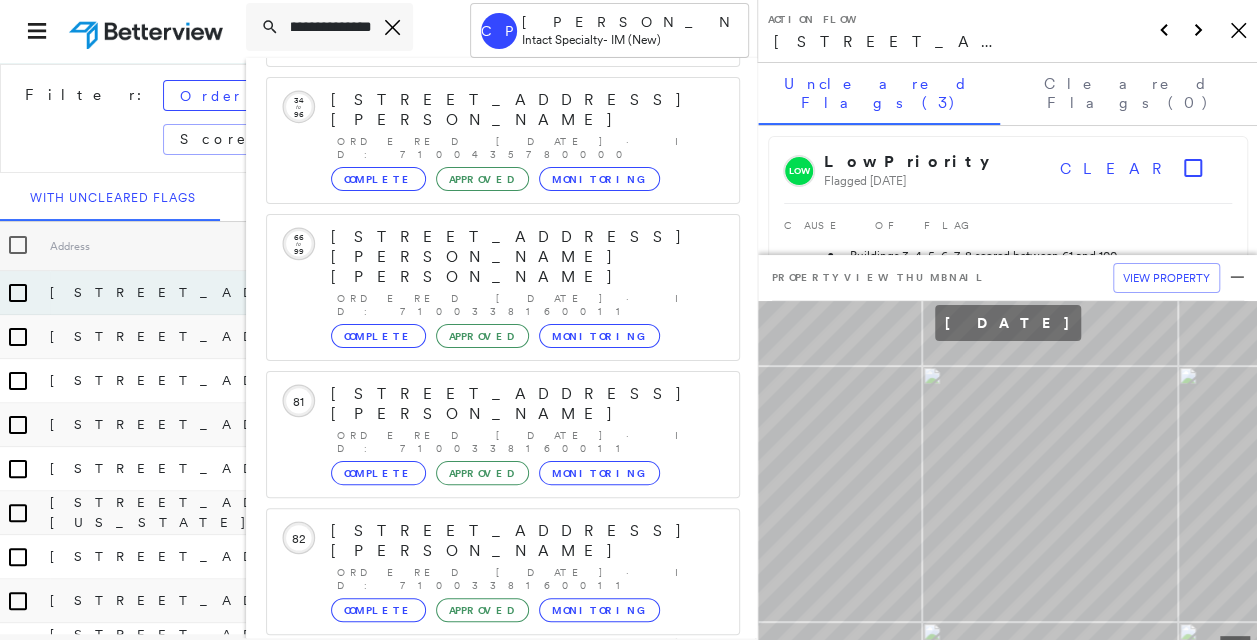 type on "**********" 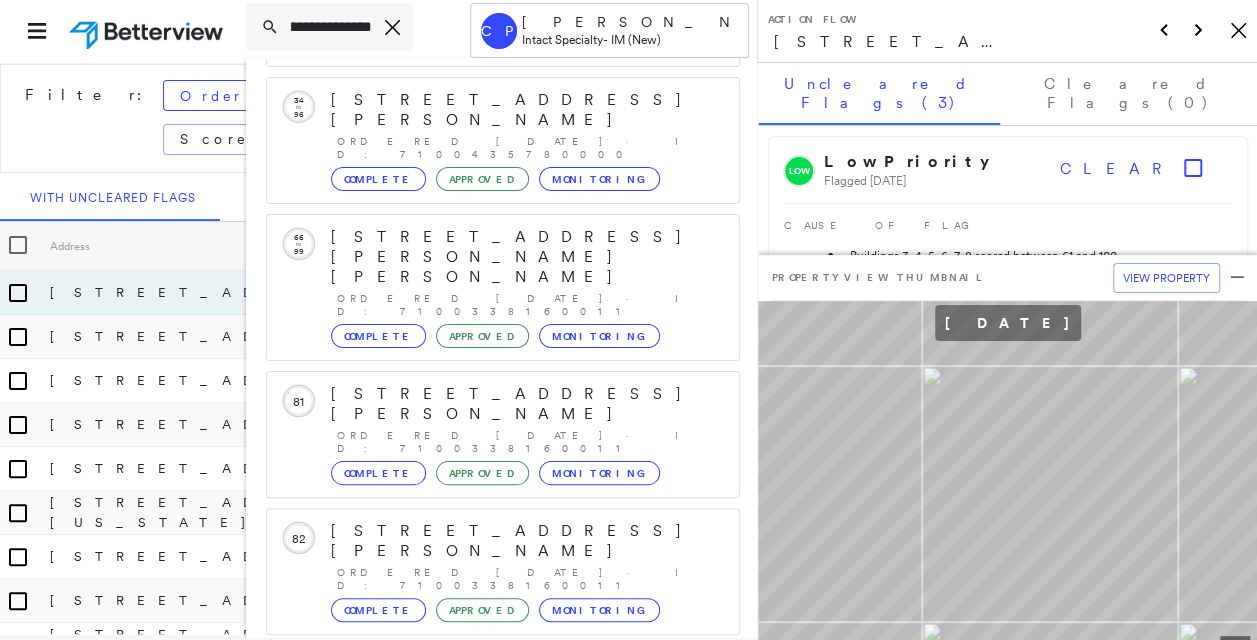 scroll, scrollTop: 0, scrollLeft: 0, axis: both 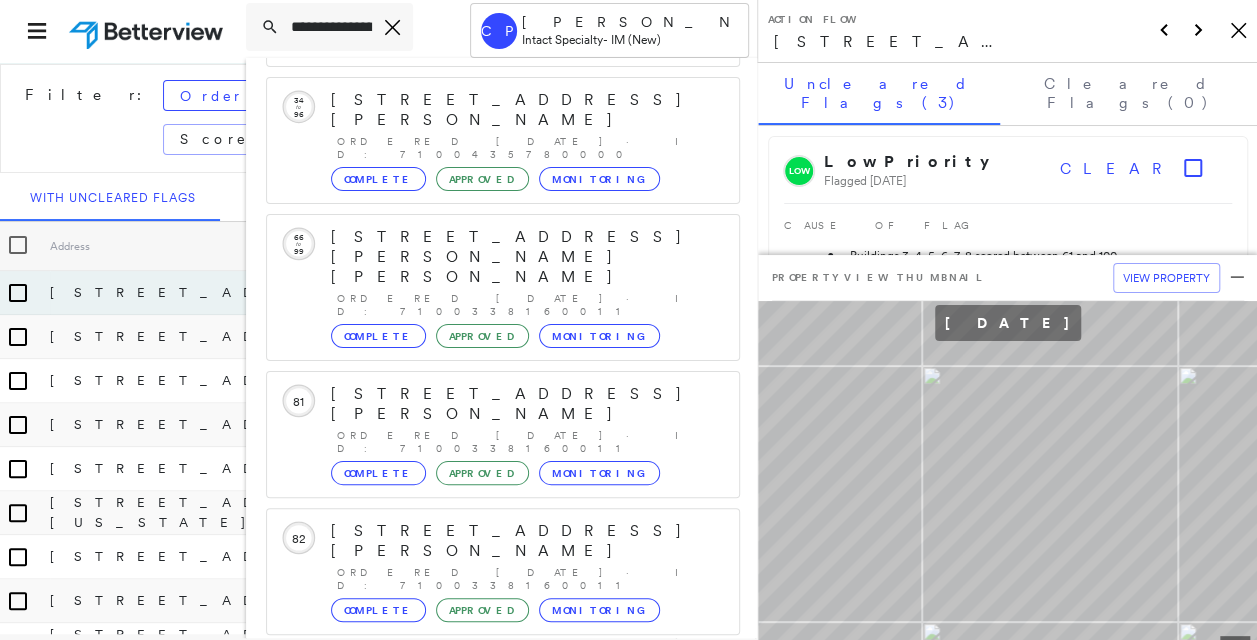 click on "[STREET_ADDRESS]" at bounding box center [491, 816] 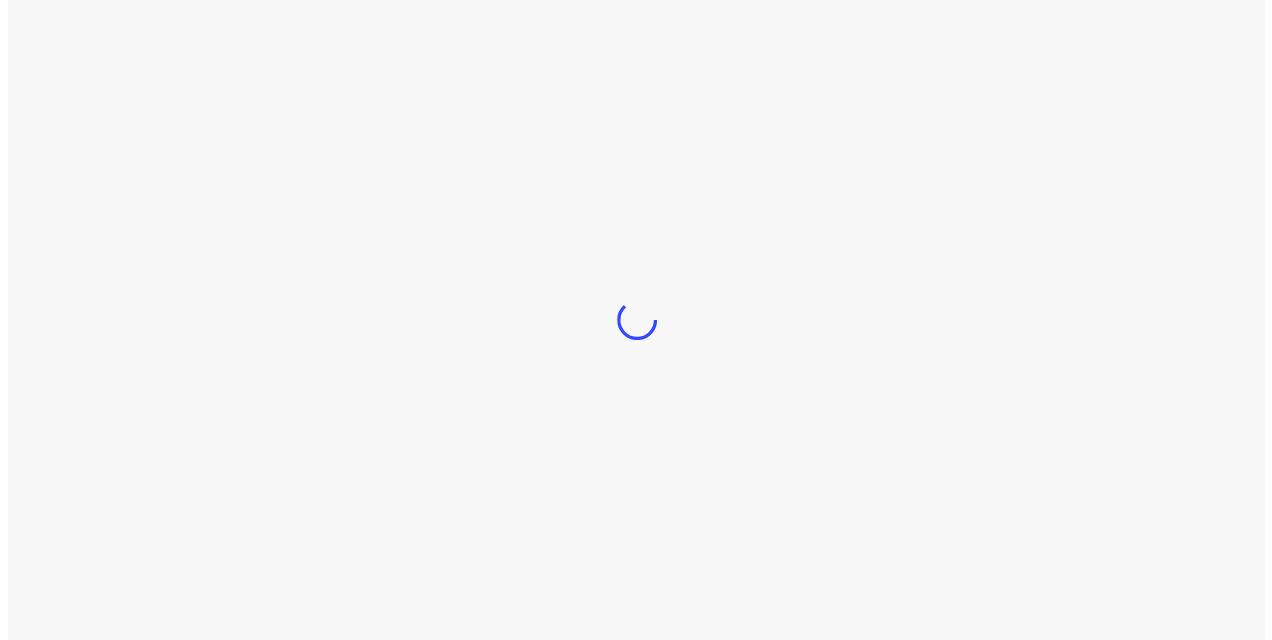 scroll, scrollTop: 0, scrollLeft: 0, axis: both 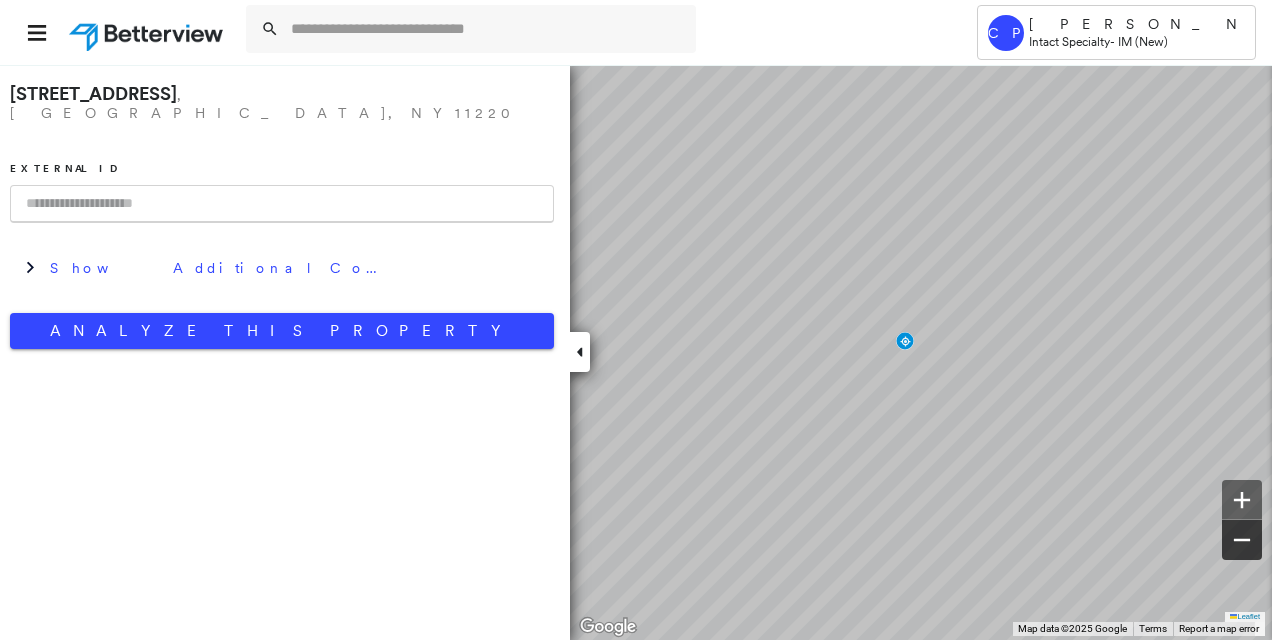 click 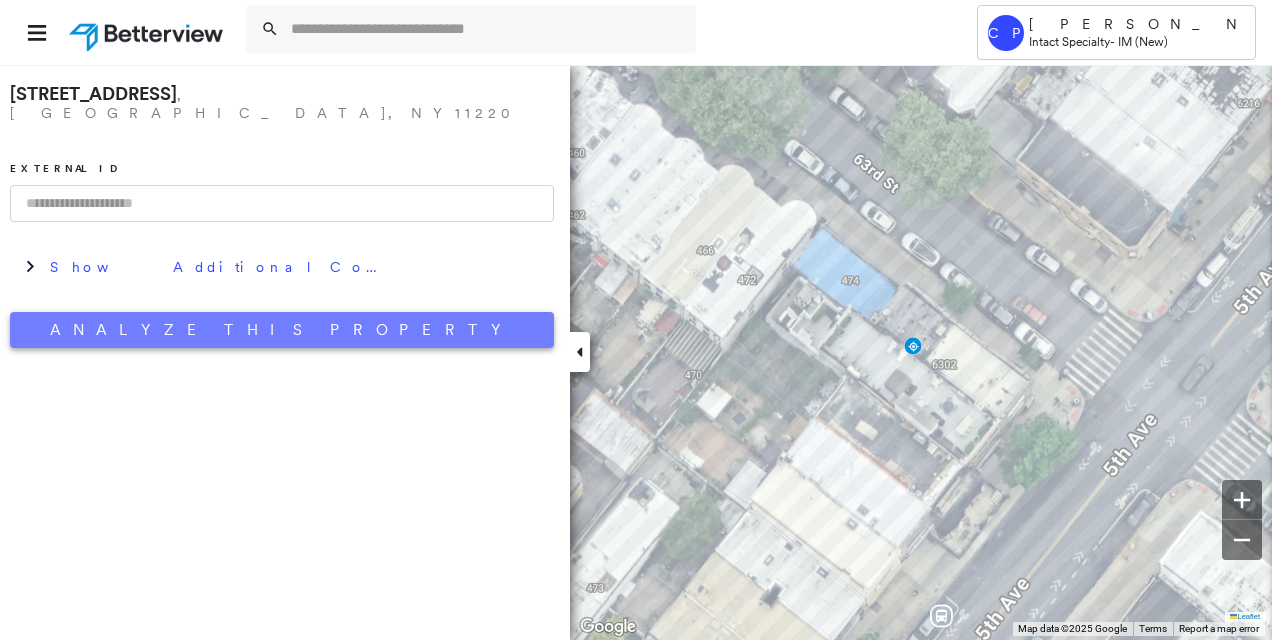 click on "Analyze This Property" at bounding box center (282, 330) 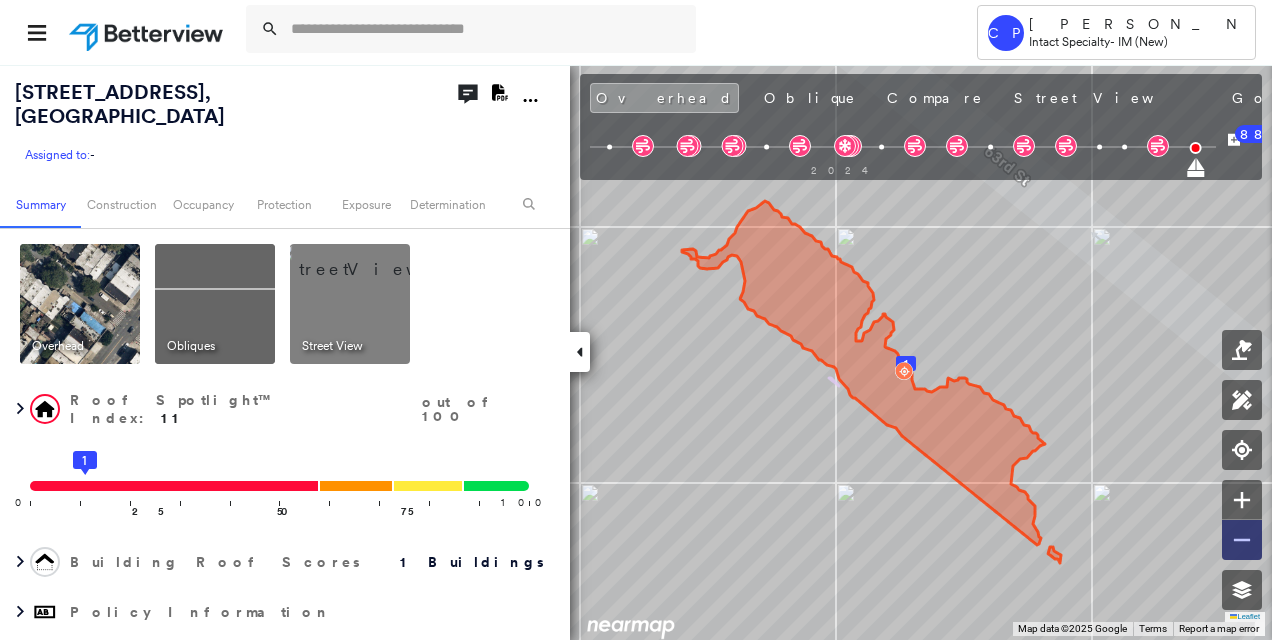 click 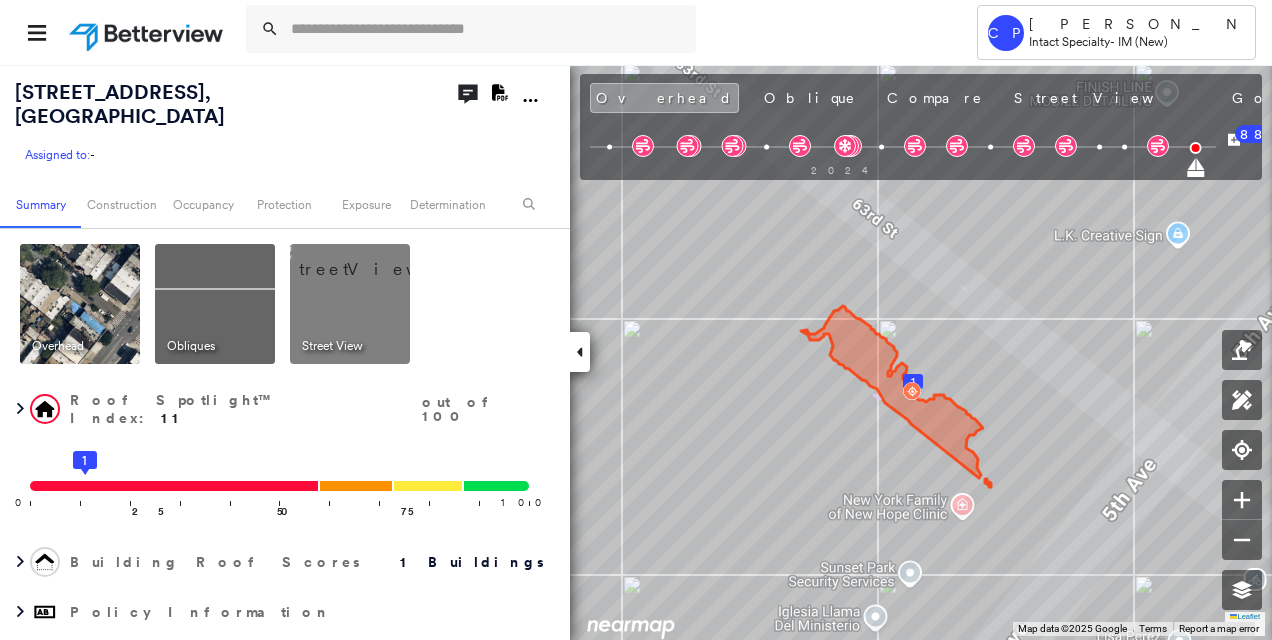 click at bounding box center (80, 304) 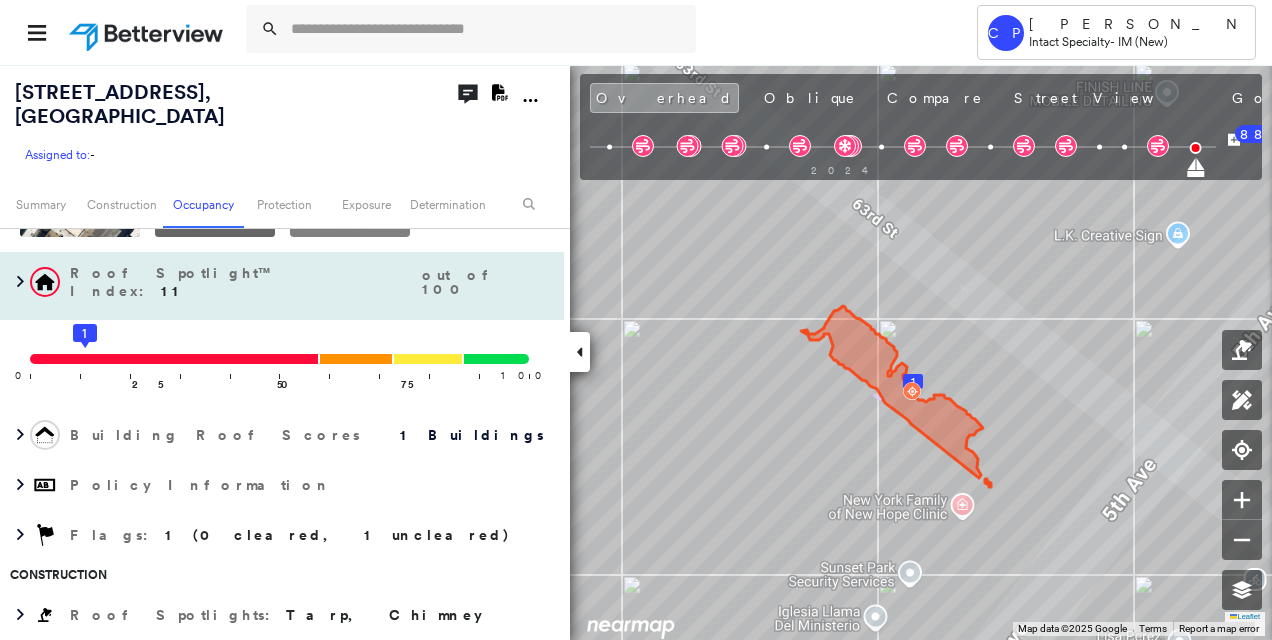 scroll, scrollTop: 0, scrollLeft: 0, axis: both 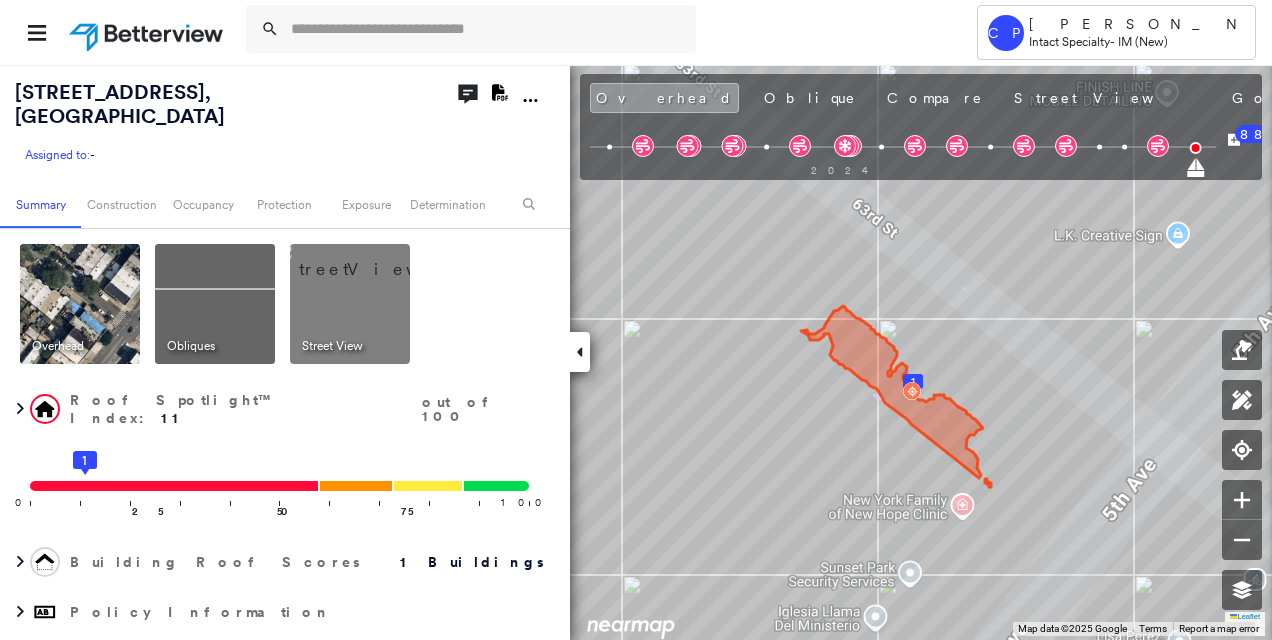 click 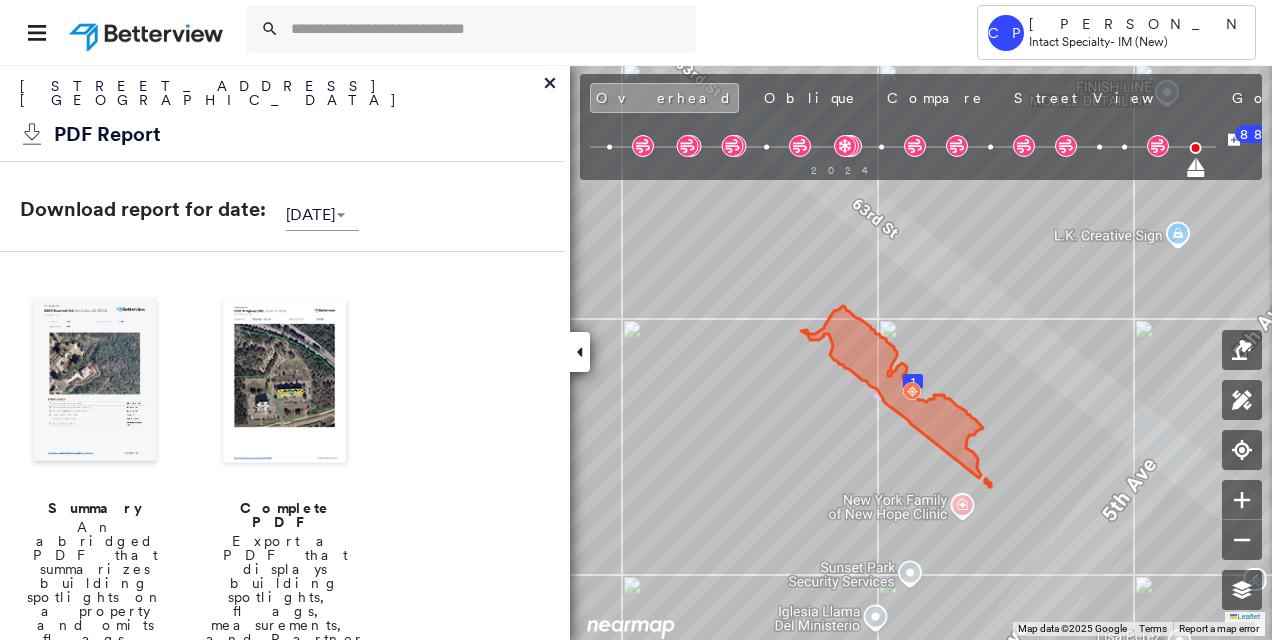 click at bounding box center (285, 382) 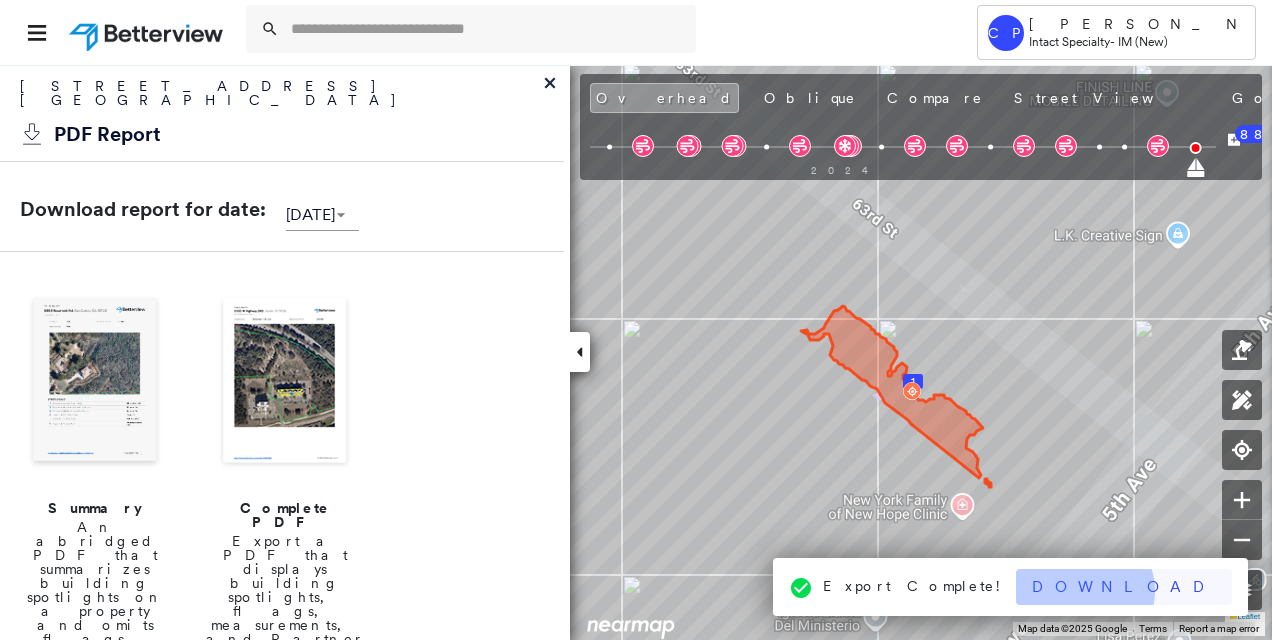 click on "Download" at bounding box center [1124, 587] 